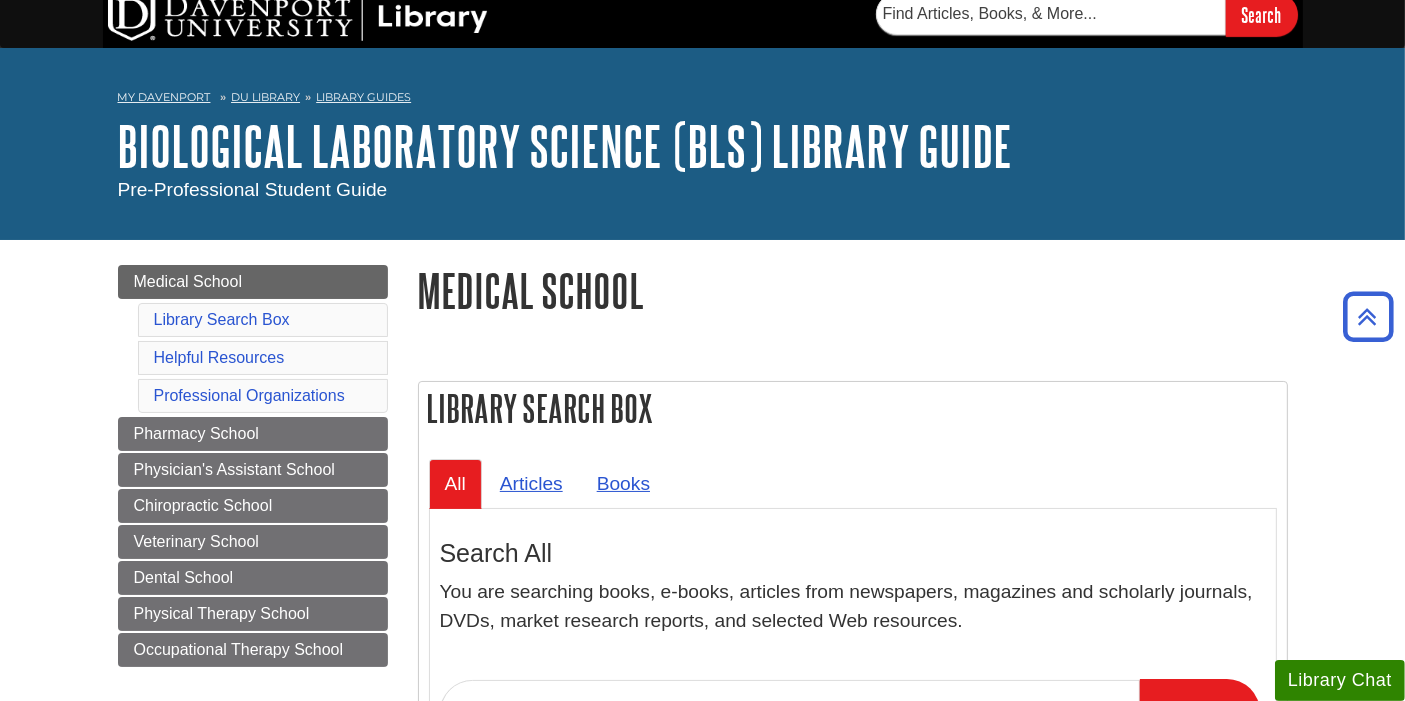 scroll, scrollTop: 0, scrollLeft: 0, axis: both 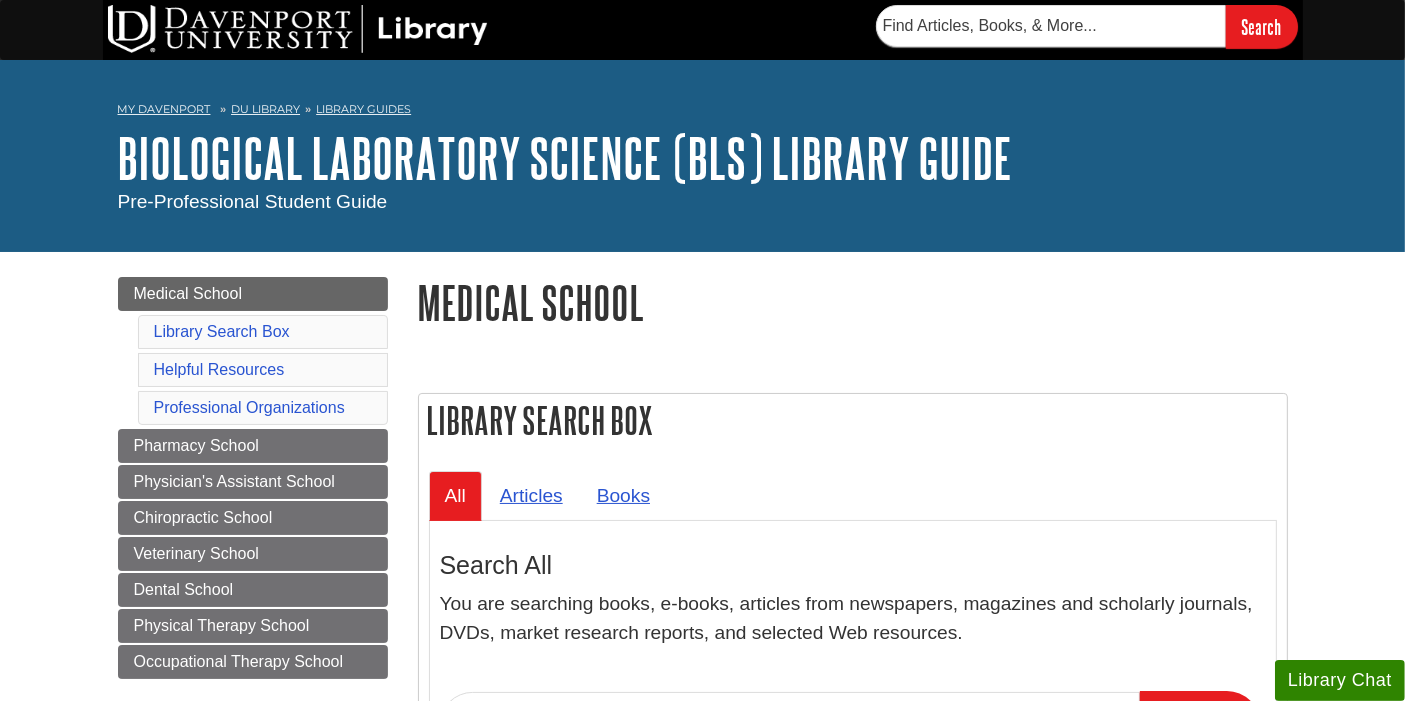 click on "Medical School
Library Search Box Helpful Resources Professional Organizations
Pharmacy School
Physician's Assistant School
Chiropractic School
Veterinary School
Dental School
Physical Therapy School
Occupational Therapy School" at bounding box center [253, 478] 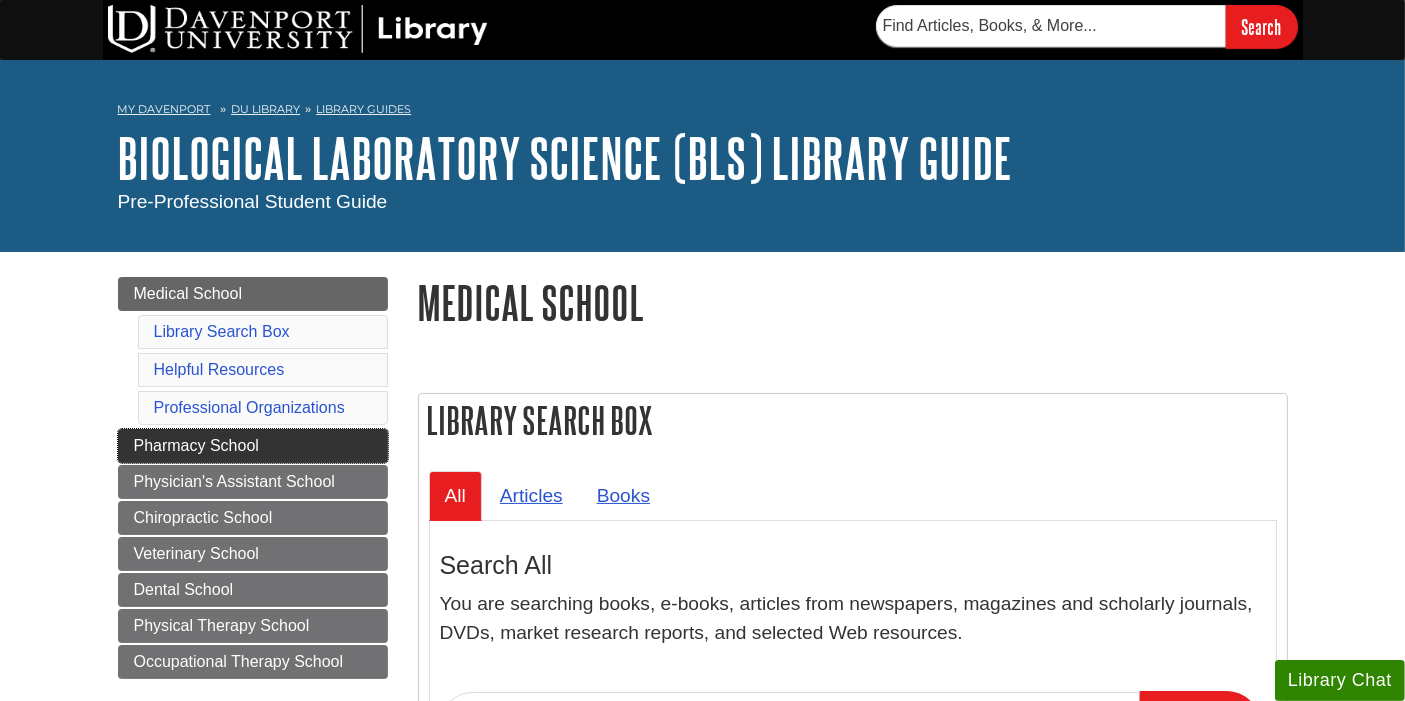 click on "Pharmacy School" at bounding box center (253, 446) 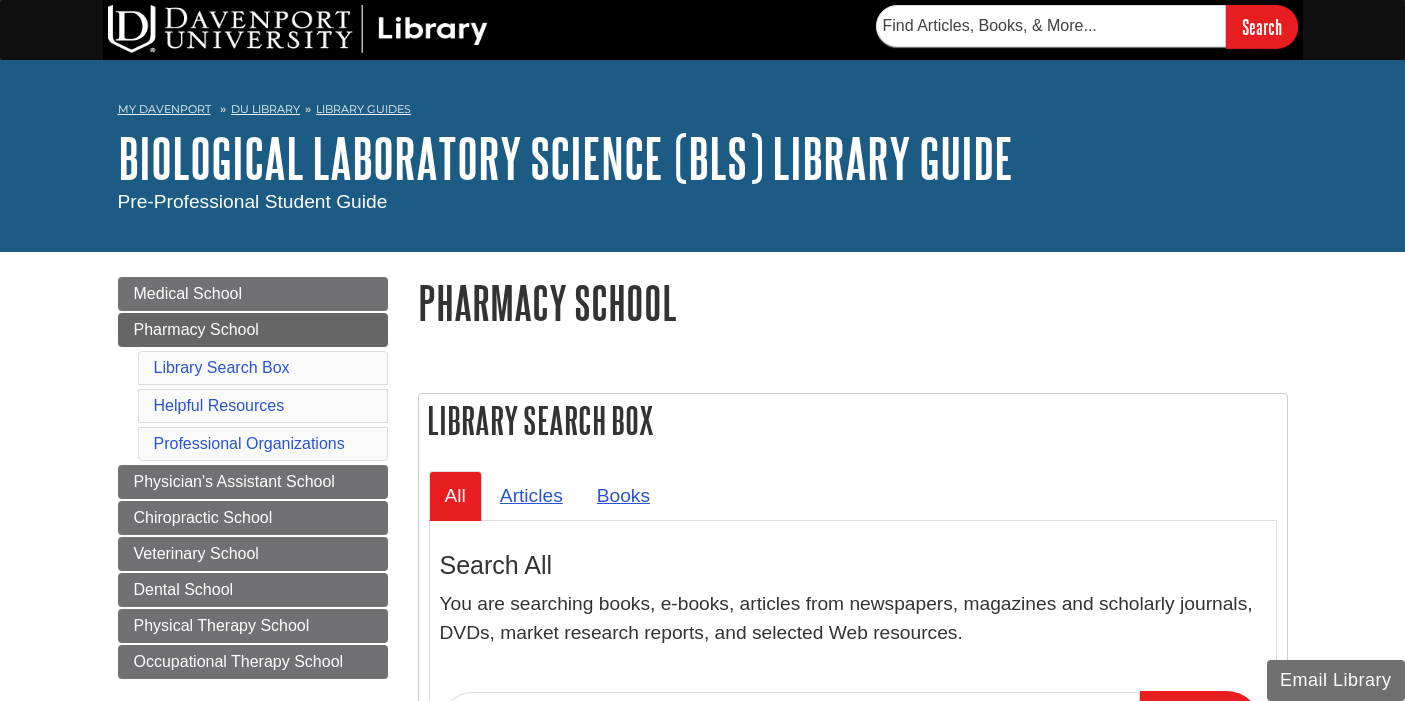 scroll, scrollTop: 0, scrollLeft: 0, axis: both 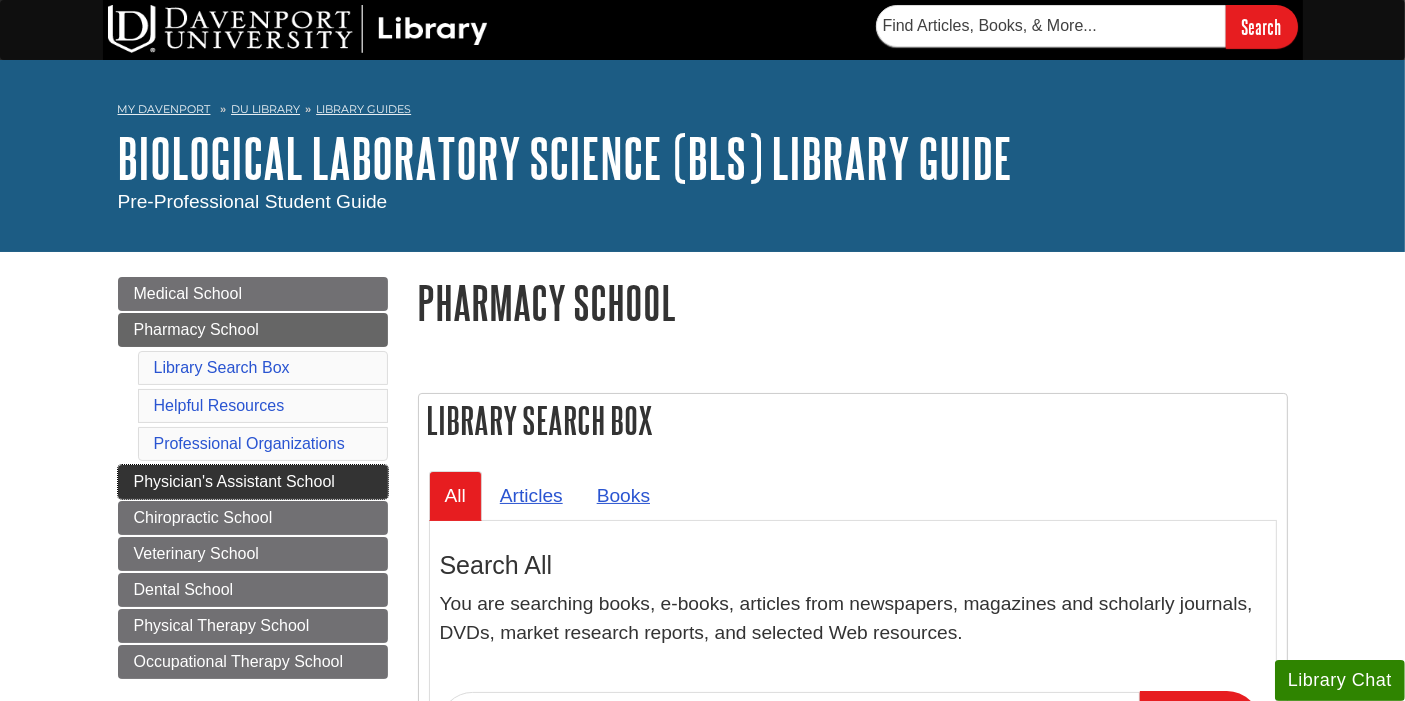 click on "Physician's Assistant School" at bounding box center [253, 482] 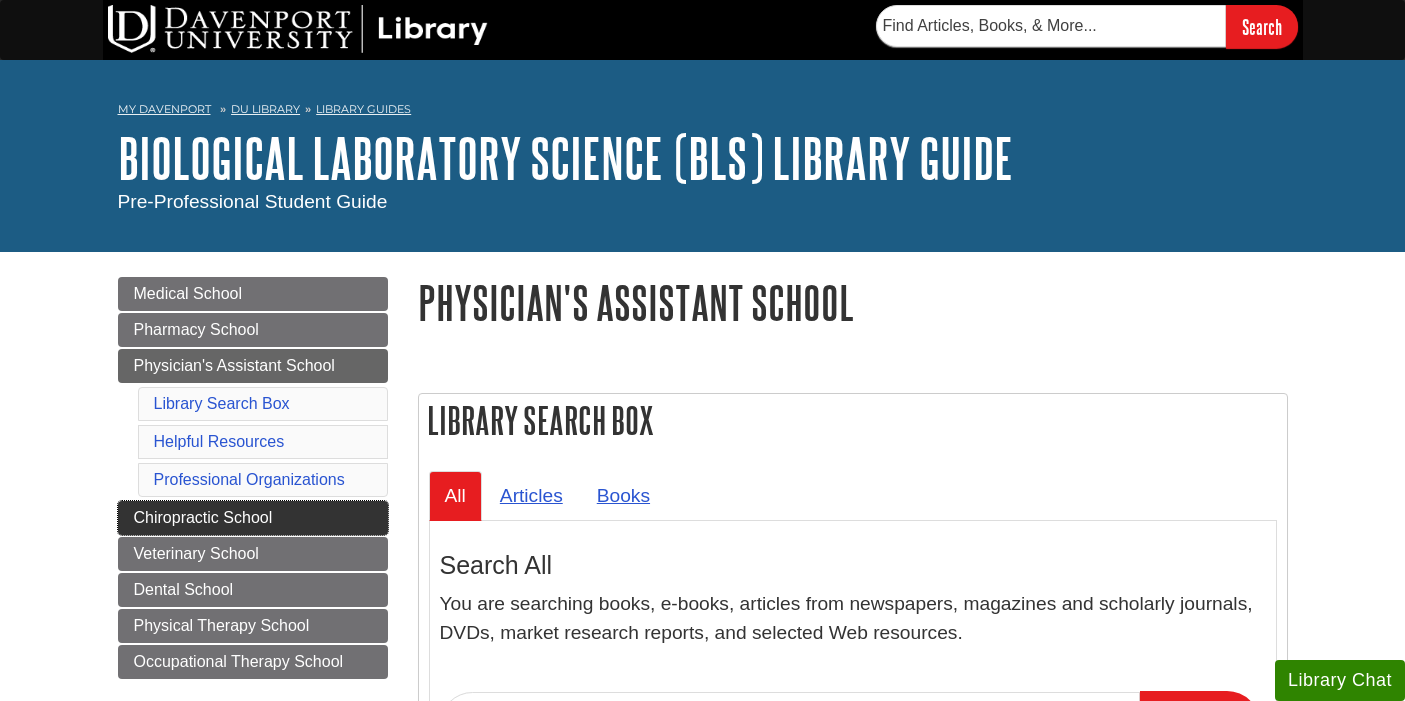 scroll, scrollTop: 0, scrollLeft: 0, axis: both 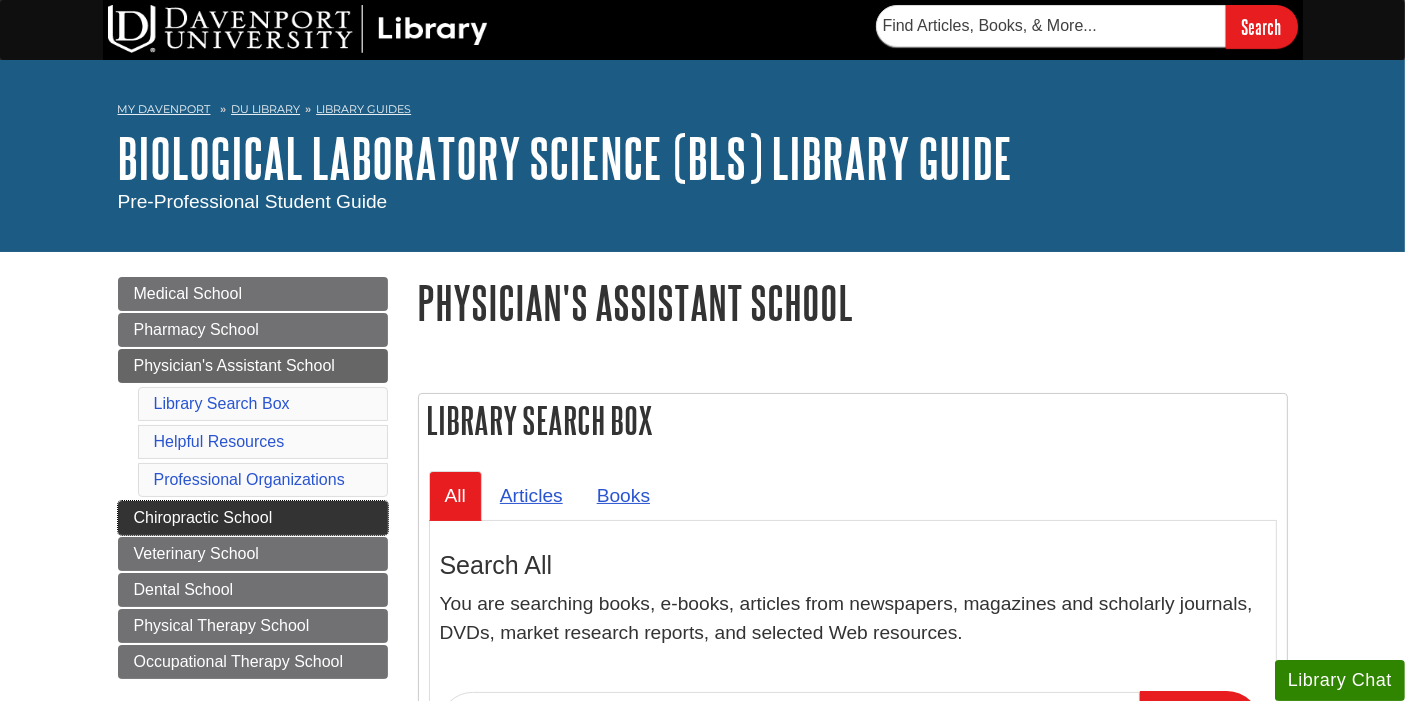 click on "Chiropractic School" at bounding box center [253, 518] 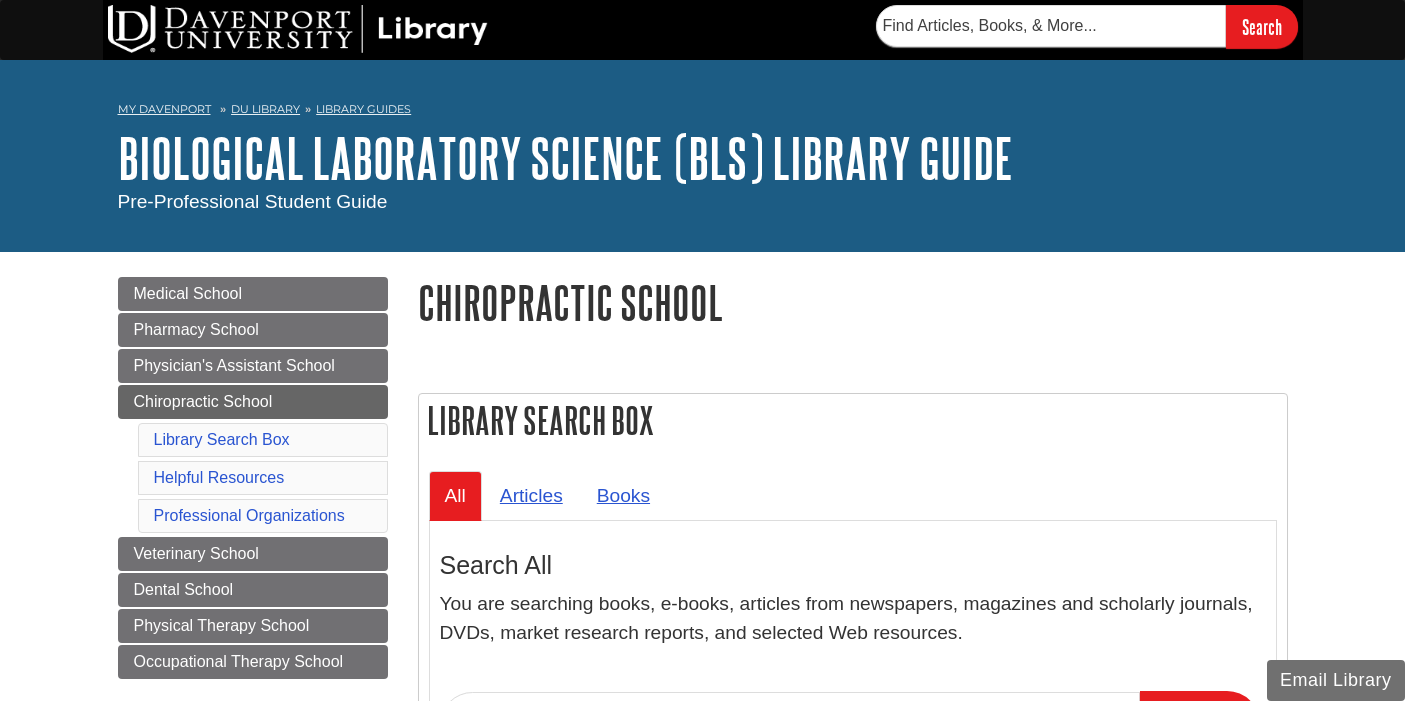 scroll, scrollTop: 0, scrollLeft: 0, axis: both 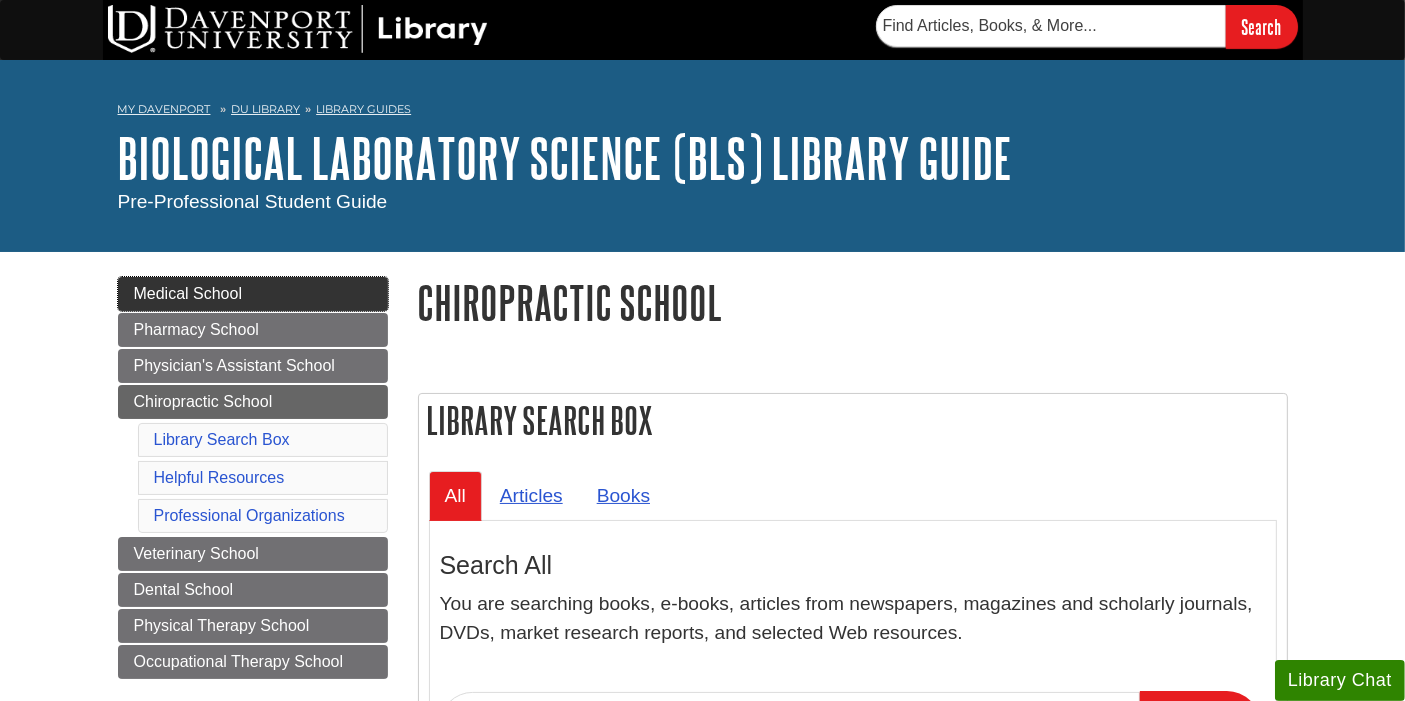 click on "Medical School" at bounding box center [253, 294] 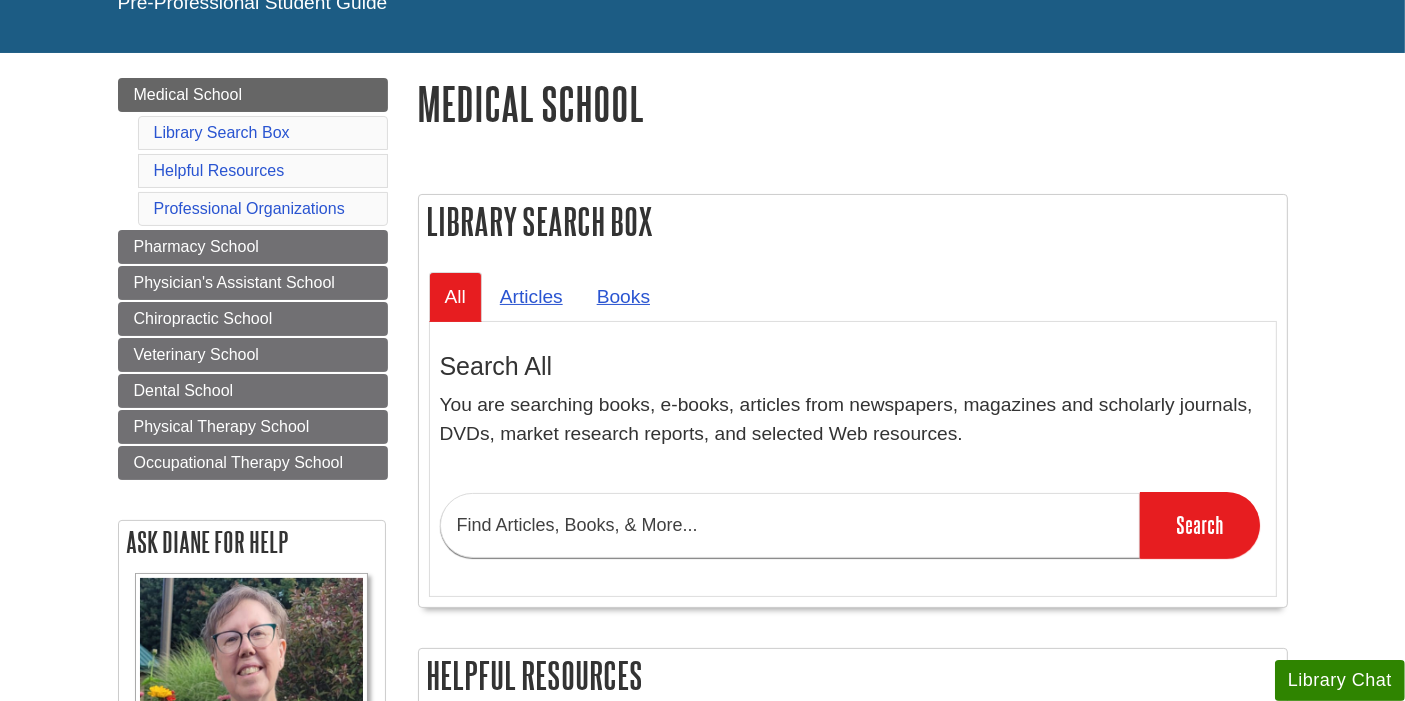 scroll, scrollTop: 0, scrollLeft: 0, axis: both 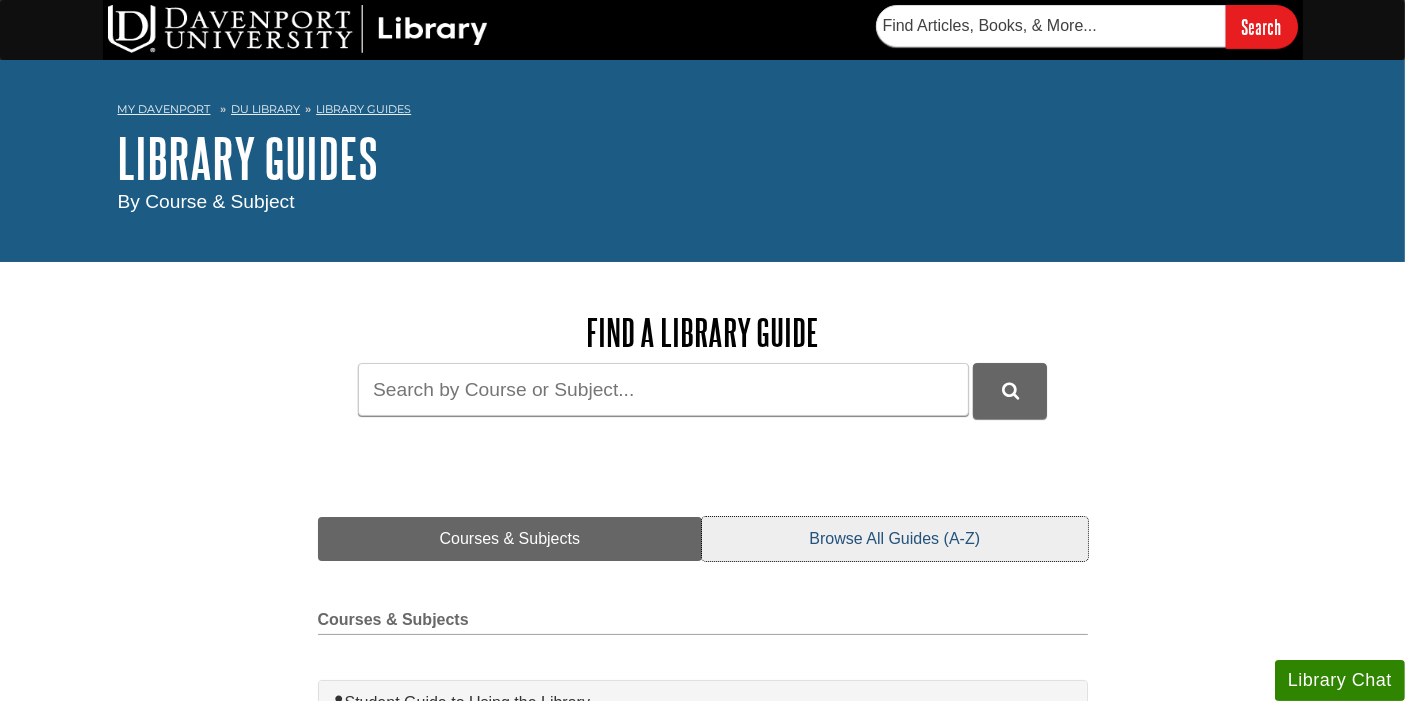 click on "Browse All Guides (A-Z)" at bounding box center [894, 539] 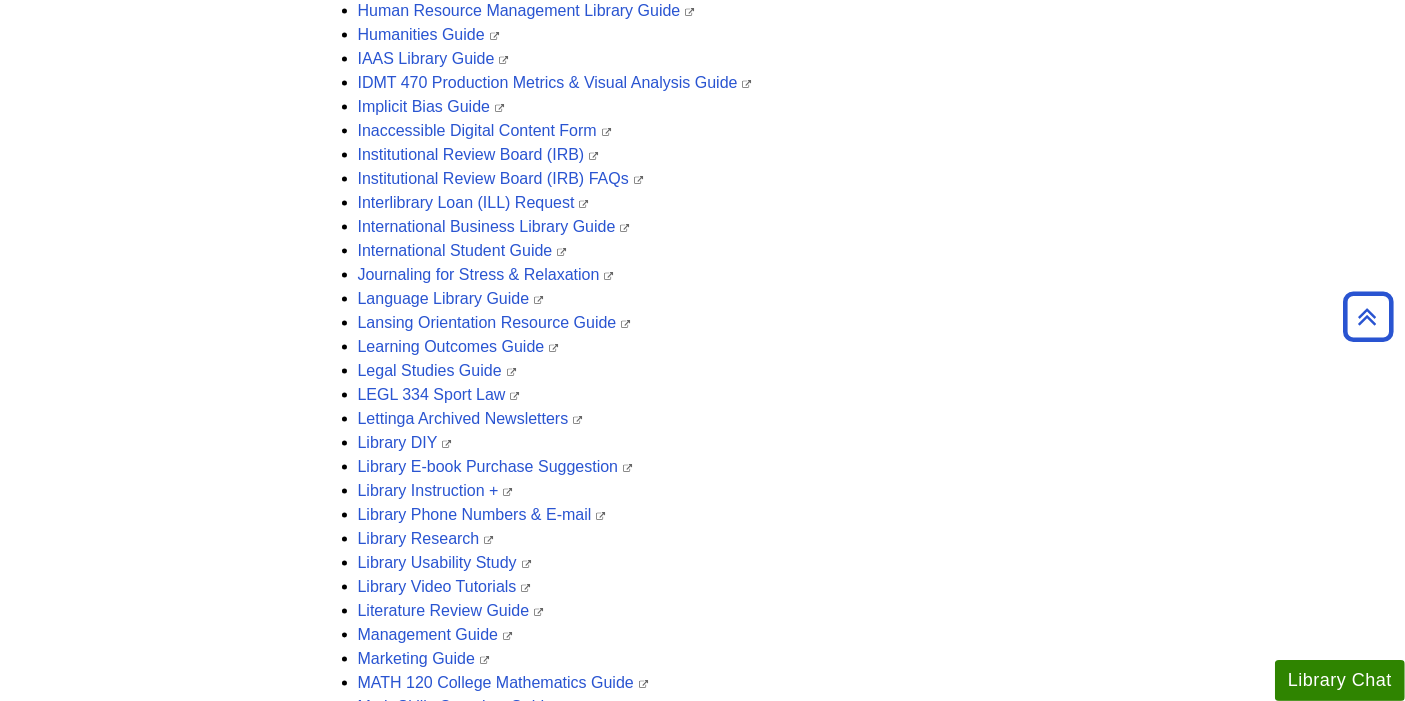 scroll, scrollTop: 3011, scrollLeft: 0, axis: vertical 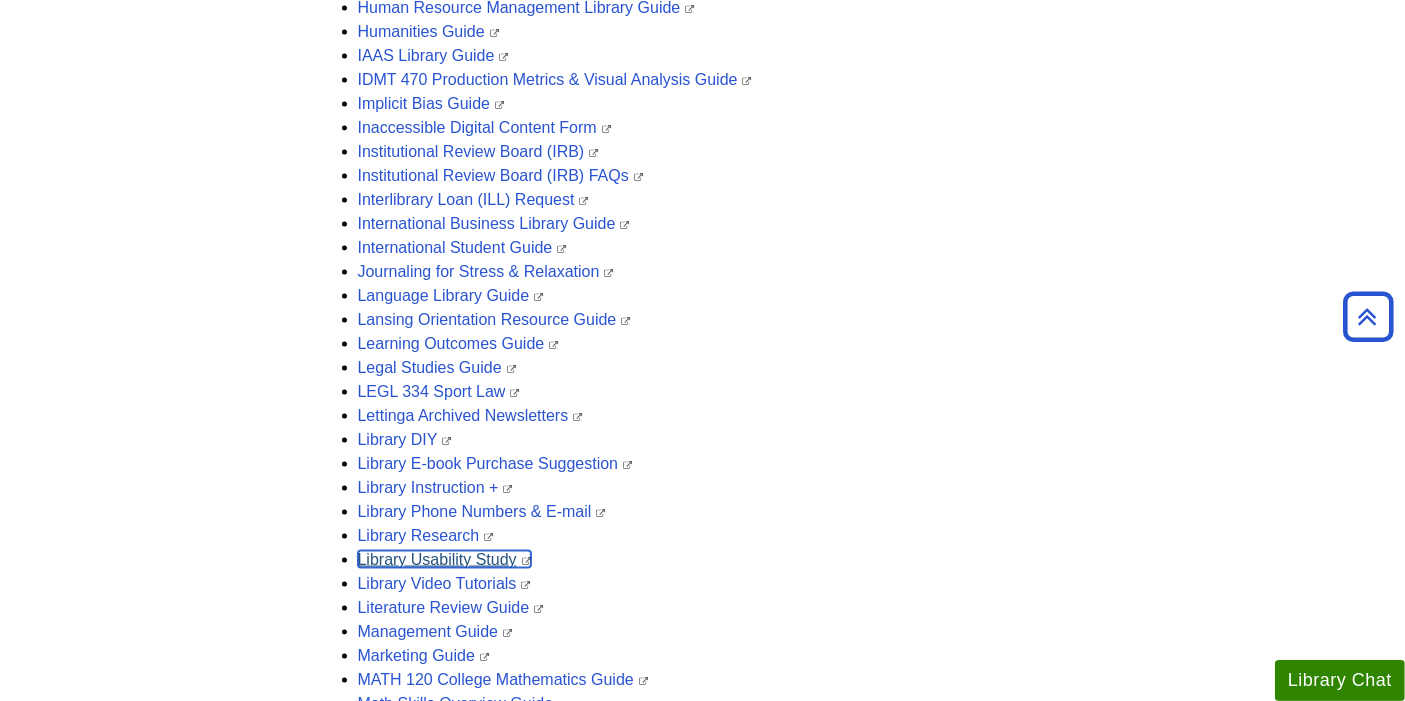 click on "Library Usability Study" at bounding box center (444, 559) 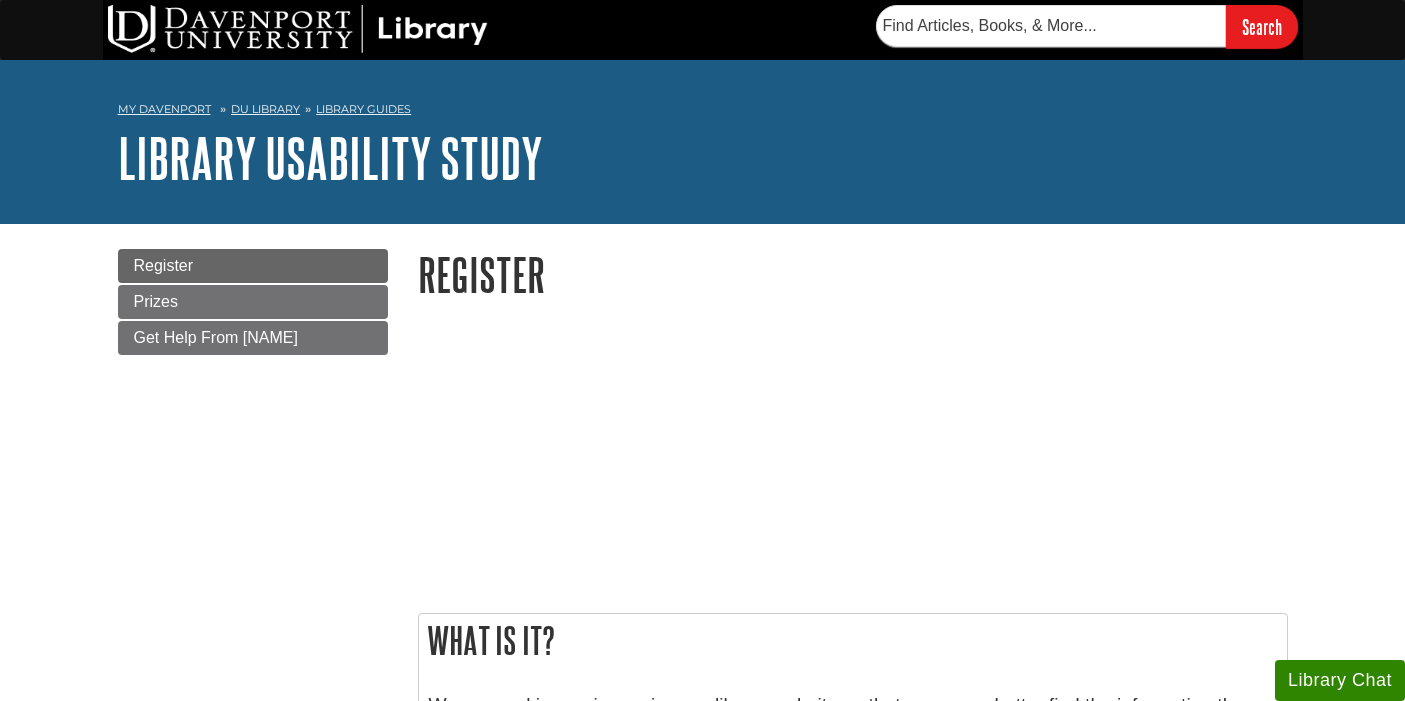 scroll, scrollTop: 0, scrollLeft: 0, axis: both 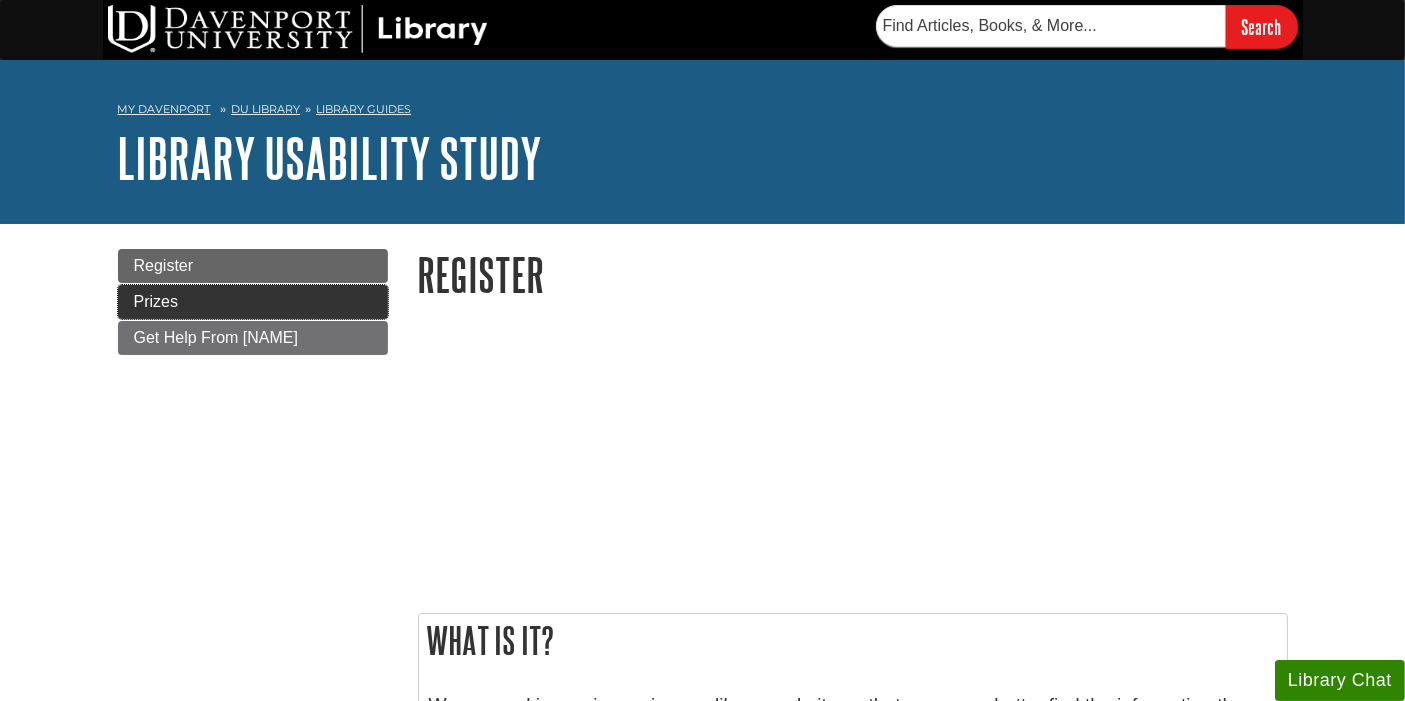 click on "Prizes" at bounding box center (156, 301) 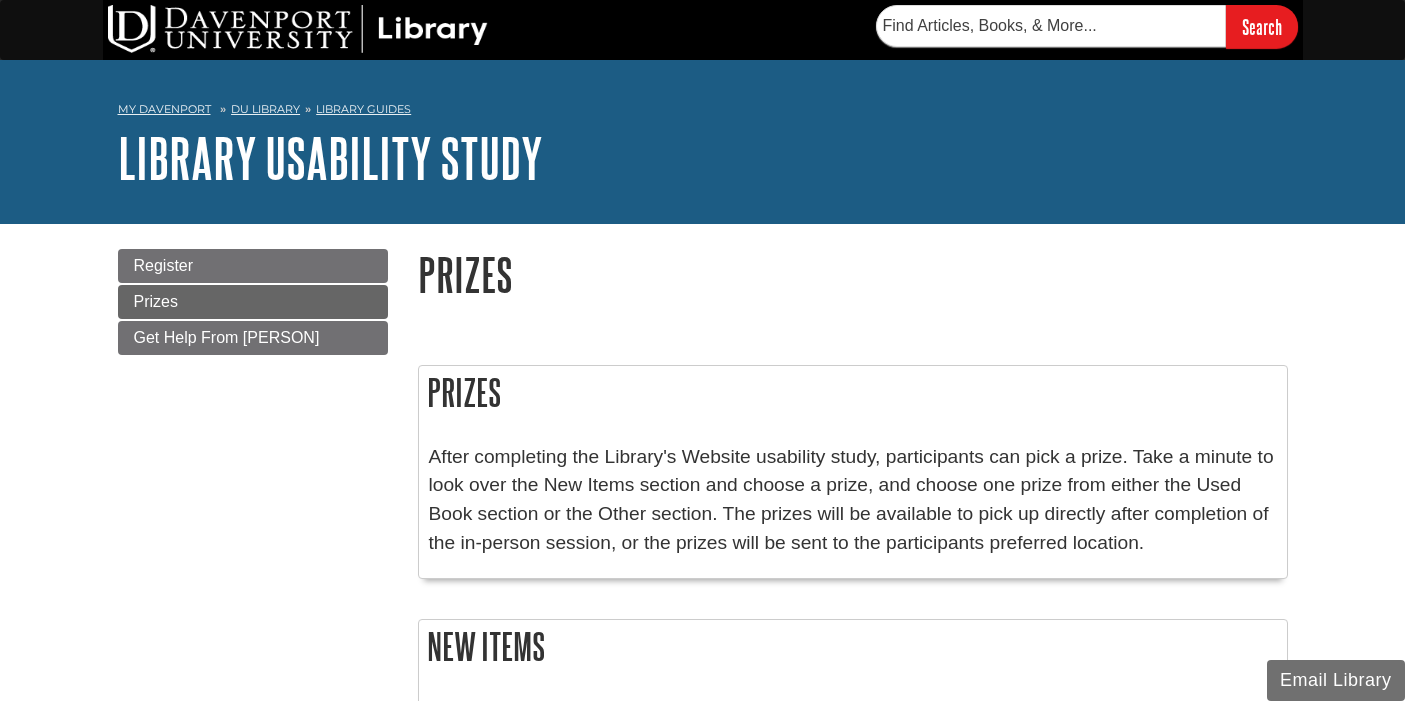 scroll, scrollTop: 0, scrollLeft: 0, axis: both 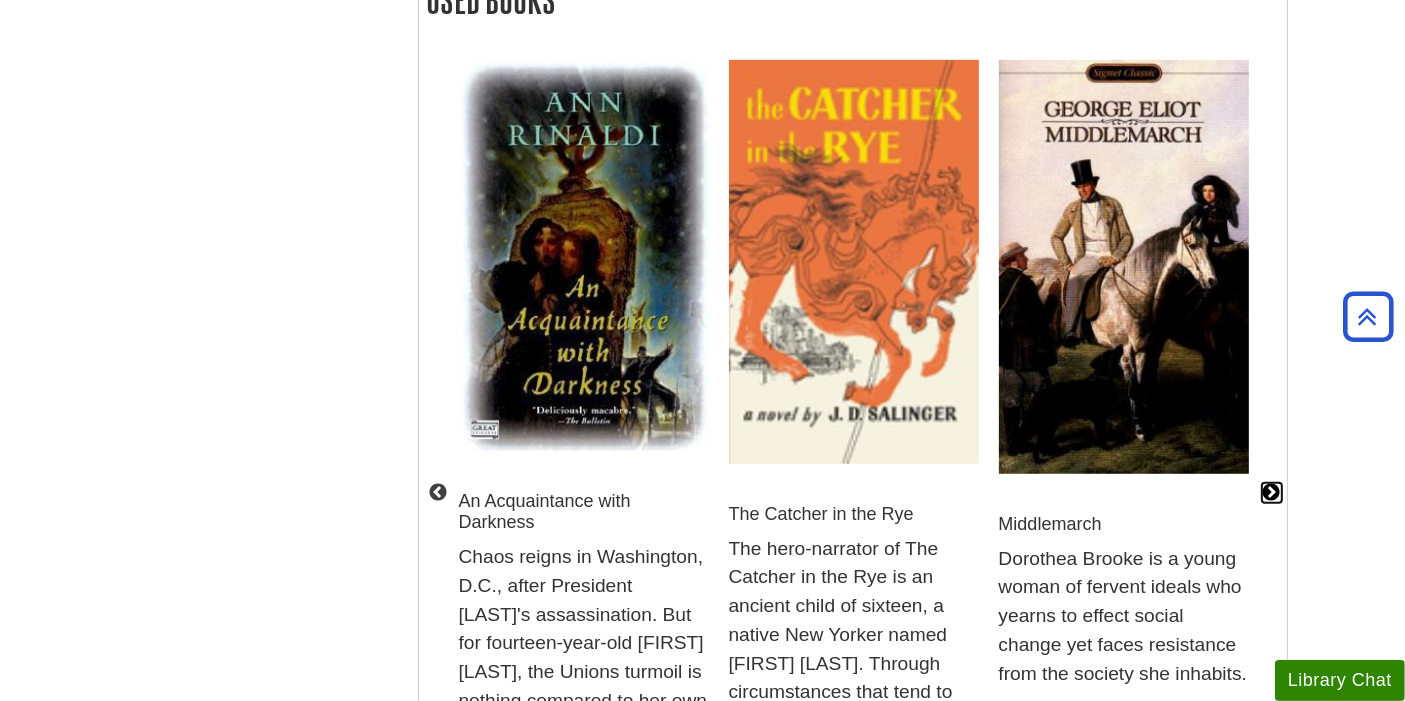 click on "Next" at bounding box center (1272, 493) 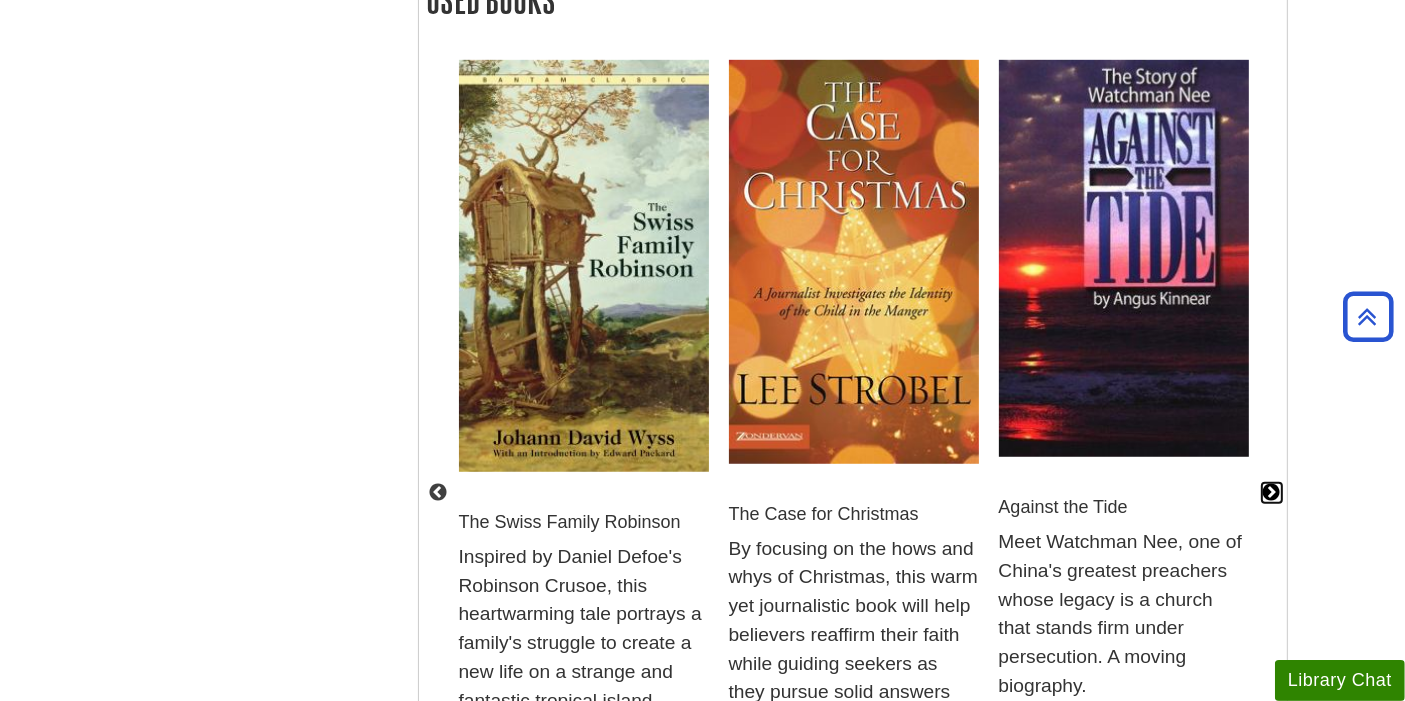 click on "Next" at bounding box center [1272, 493] 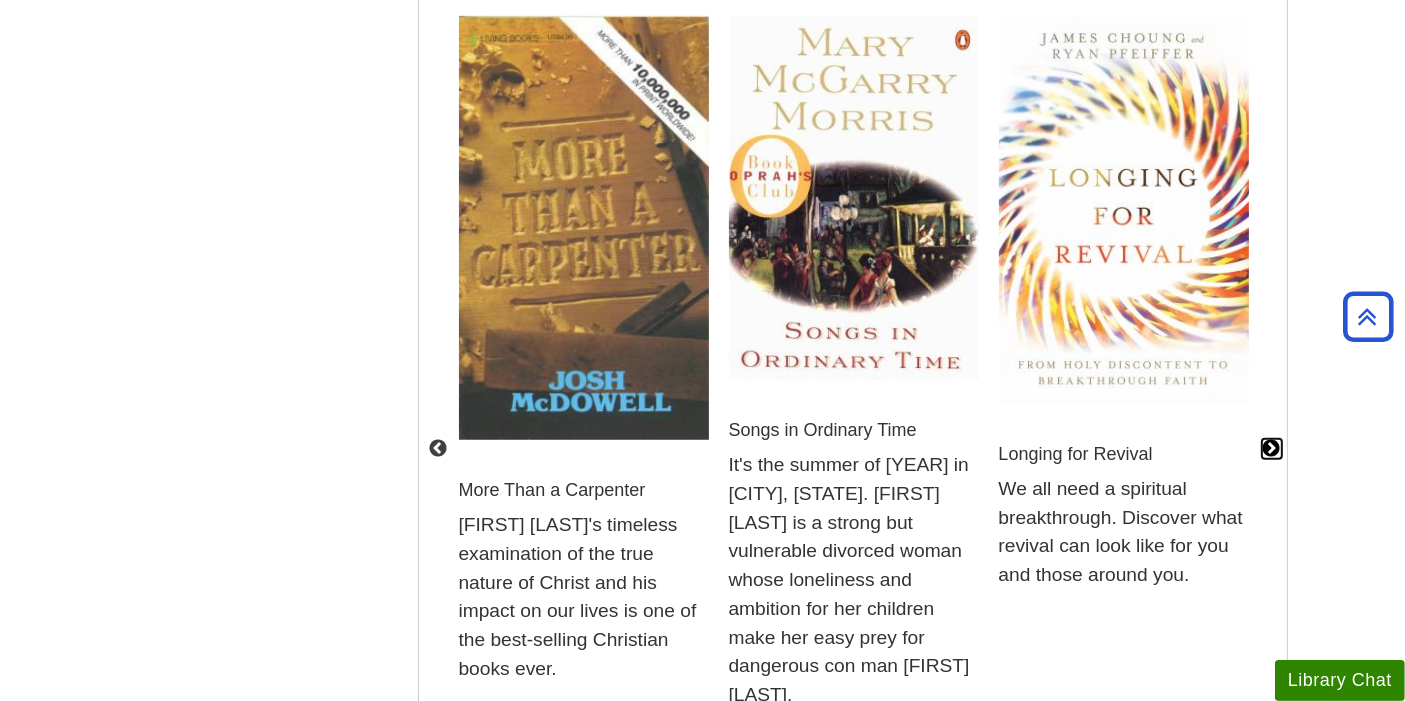 scroll, scrollTop: 1365, scrollLeft: 0, axis: vertical 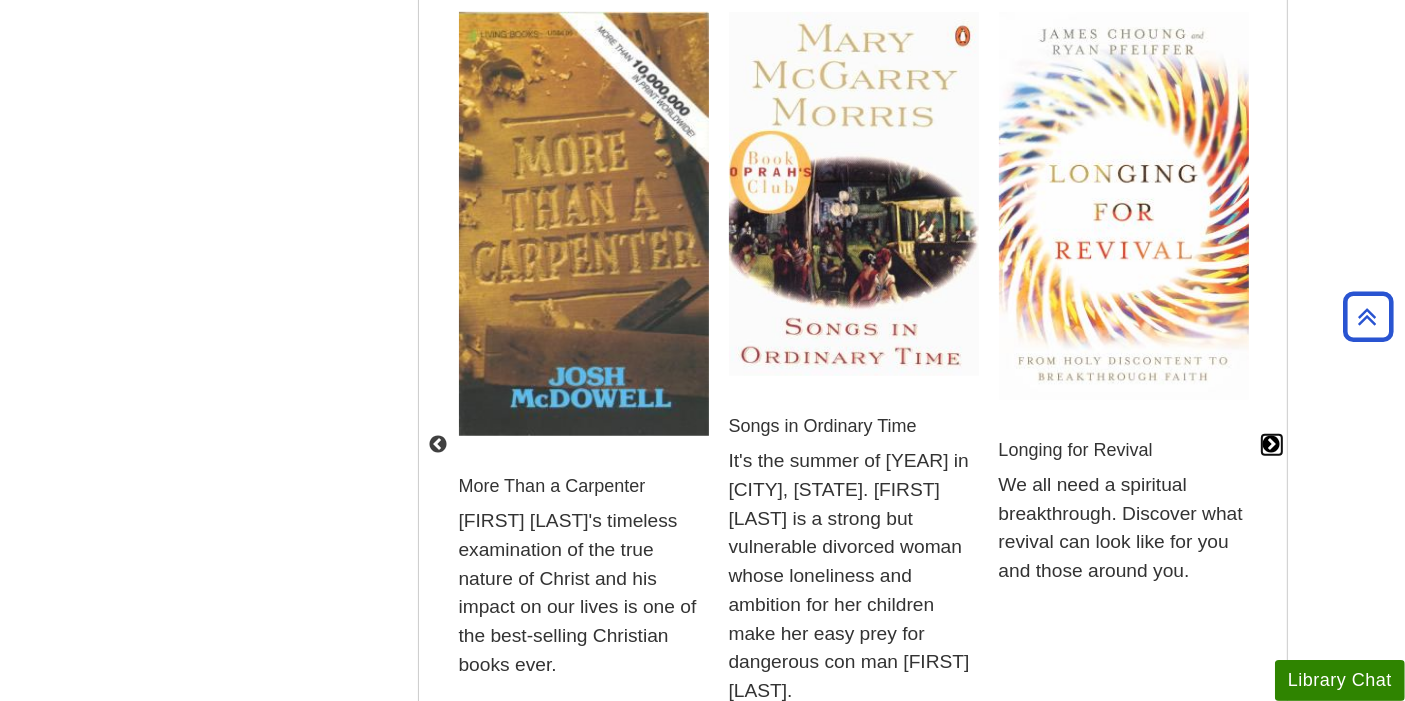 click on "Next" at bounding box center [1272, 445] 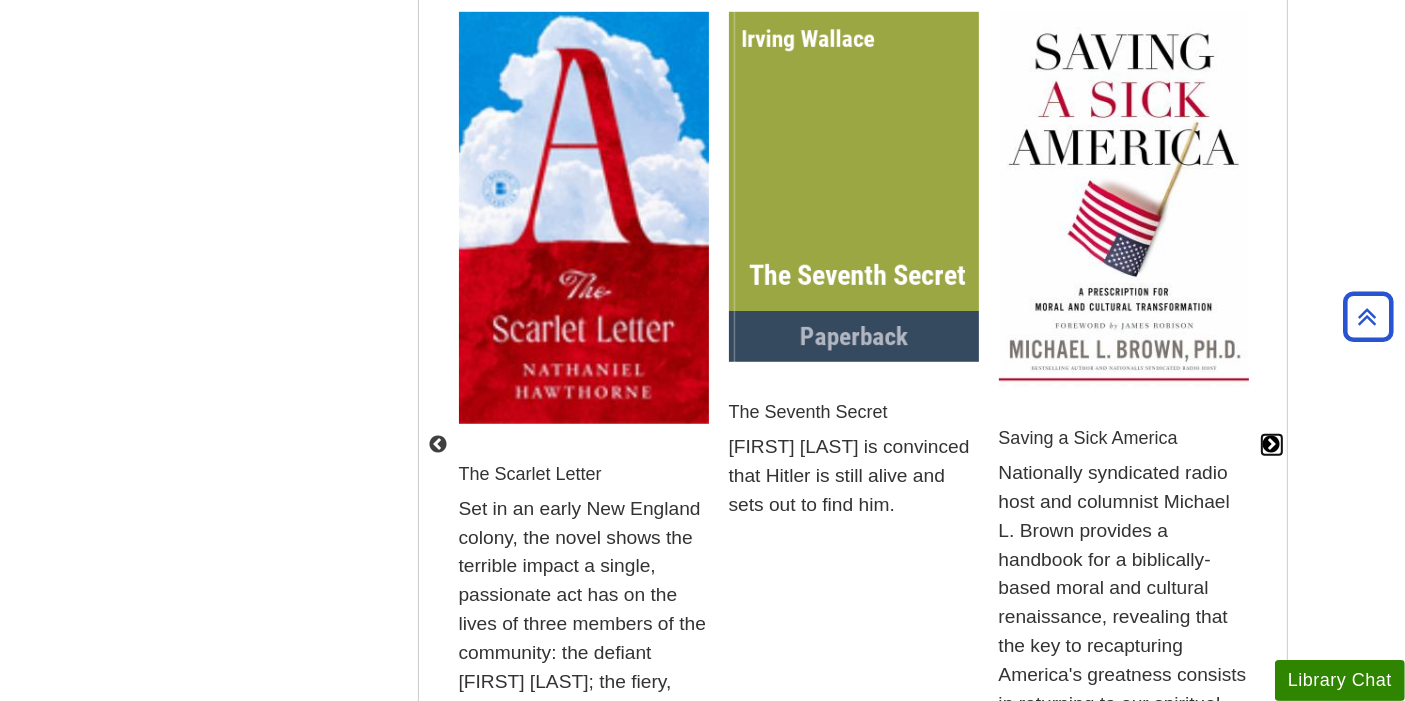 scroll, scrollTop: 10, scrollLeft: 11, axis: both 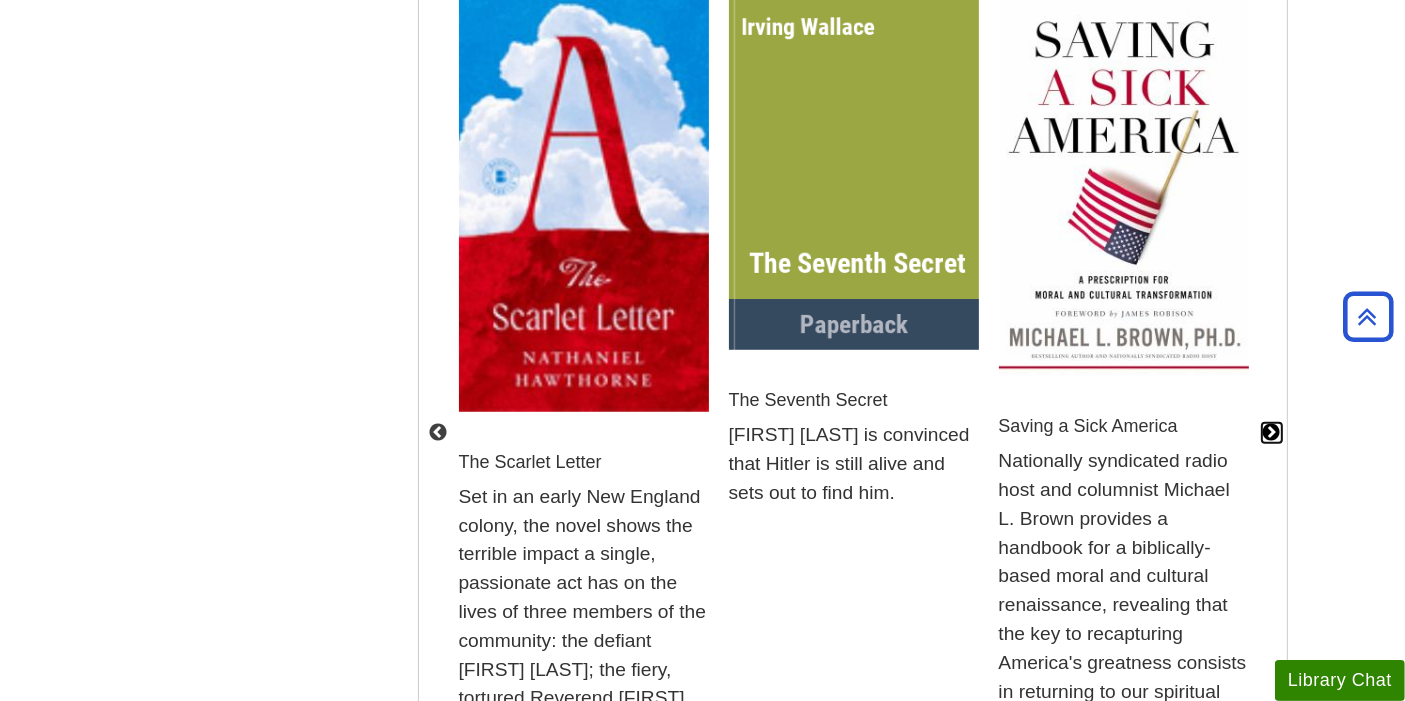 click on "Next" at bounding box center (1272, 433) 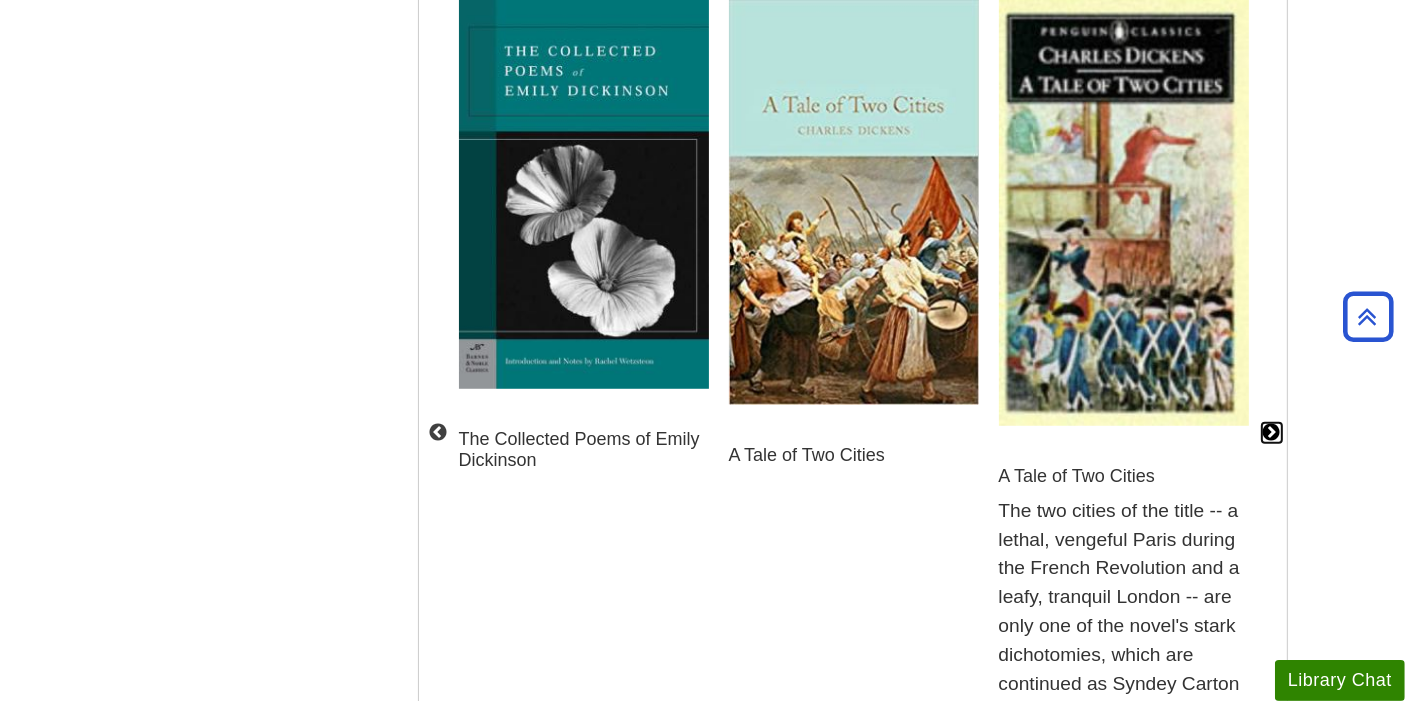 click on "Next" at bounding box center (1272, 433) 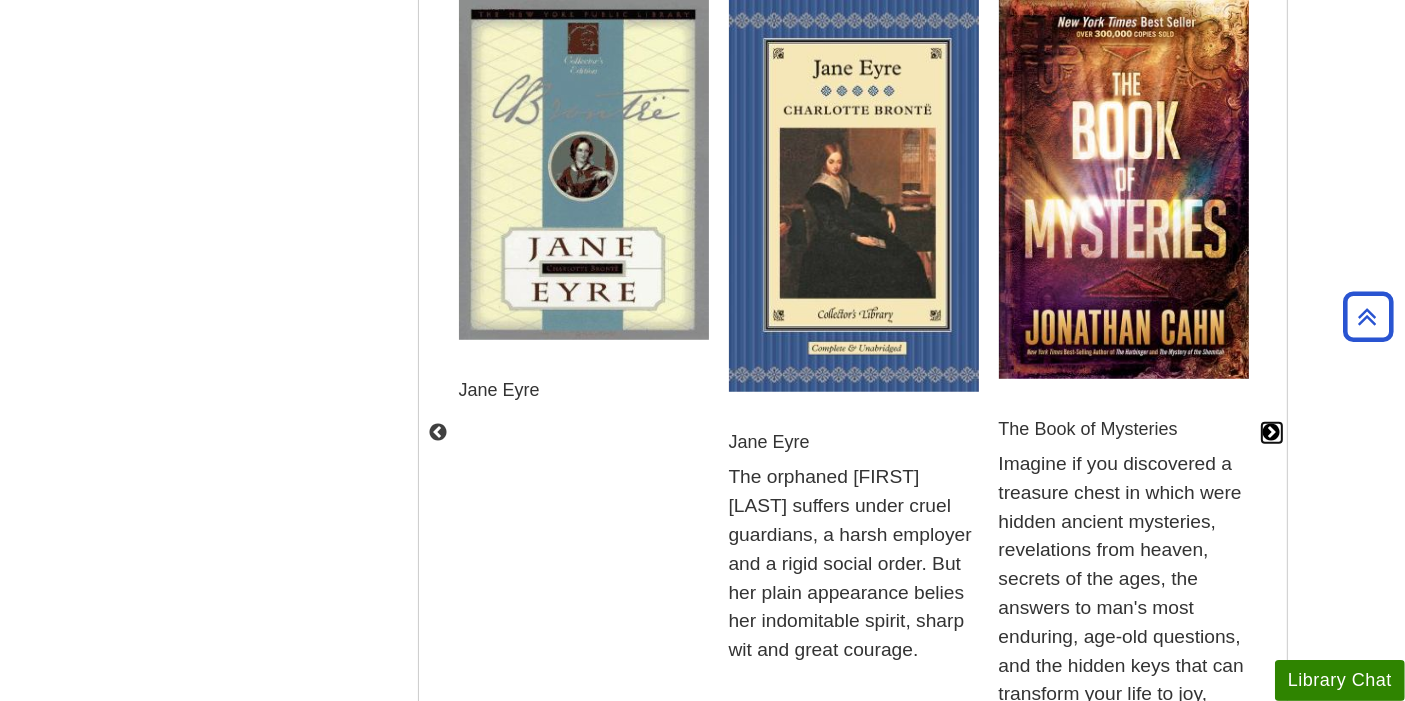 click on "Next" at bounding box center [1272, 433] 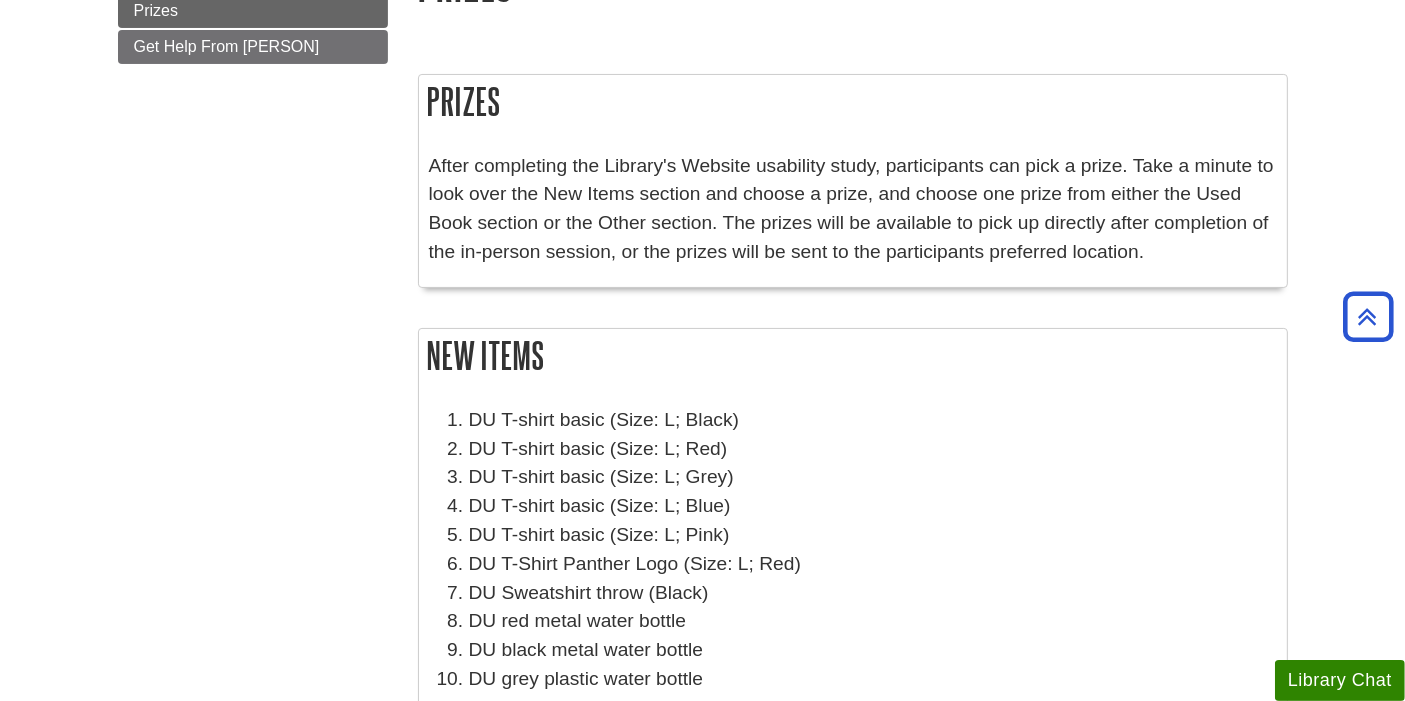 scroll, scrollTop: 0, scrollLeft: 0, axis: both 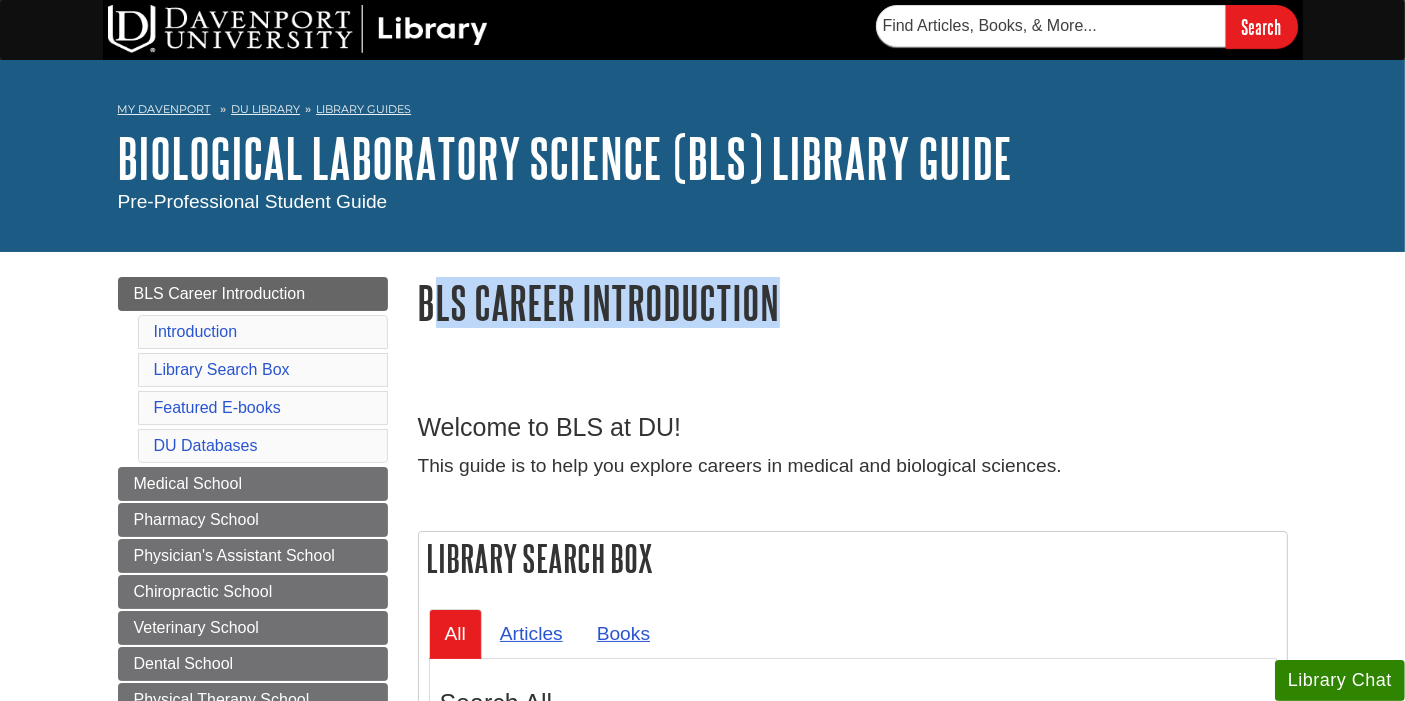 drag, startPoint x: 801, startPoint y: 302, endPoint x: 442, endPoint y: 321, distance: 359.50244 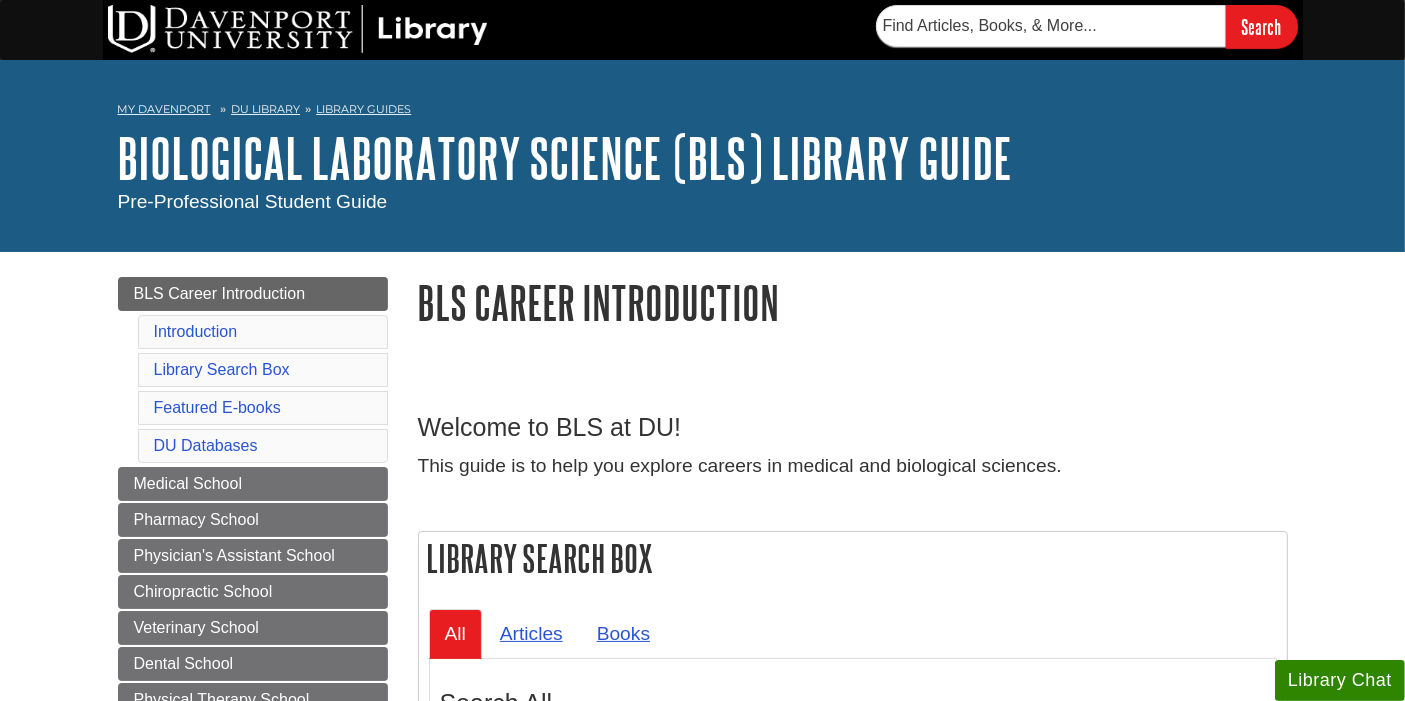 click on "BLS Career Introduction" at bounding box center (853, 302) 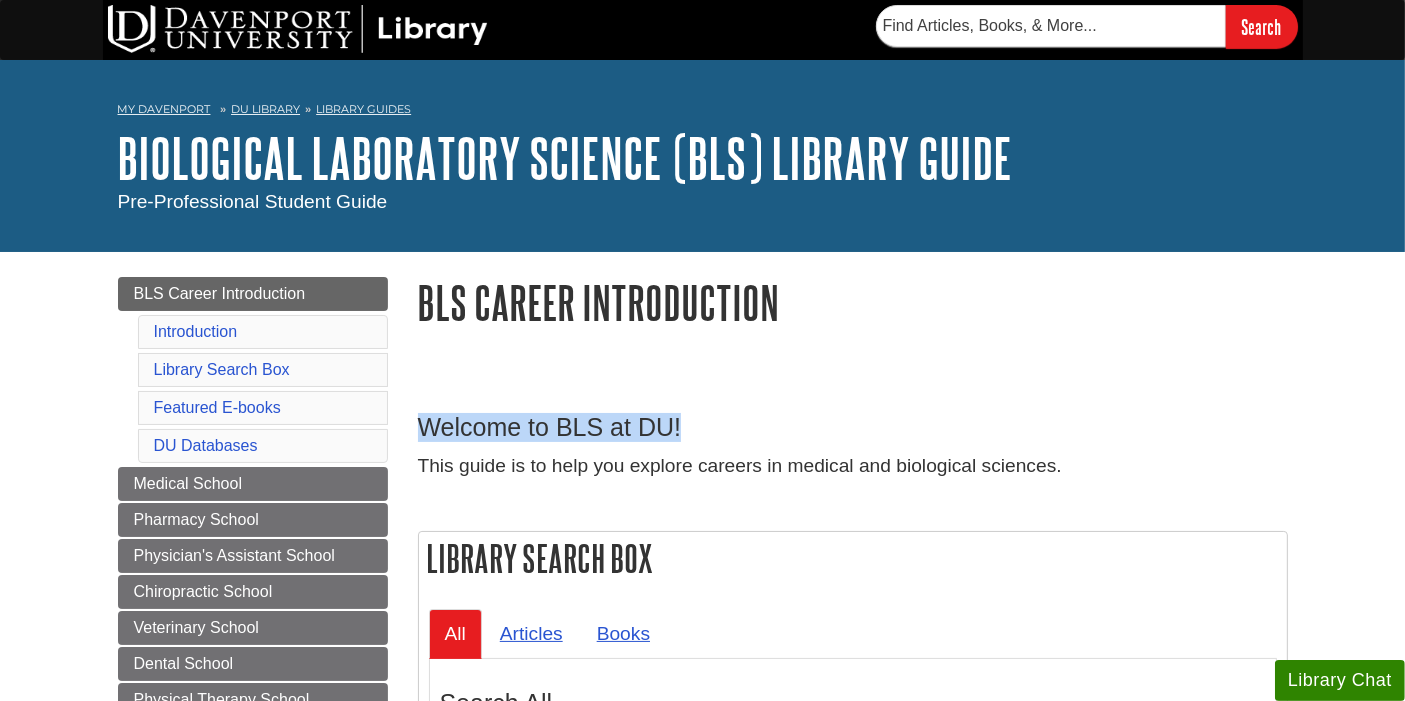 drag, startPoint x: 682, startPoint y: 431, endPoint x: 420, endPoint y: 432, distance: 262.00192 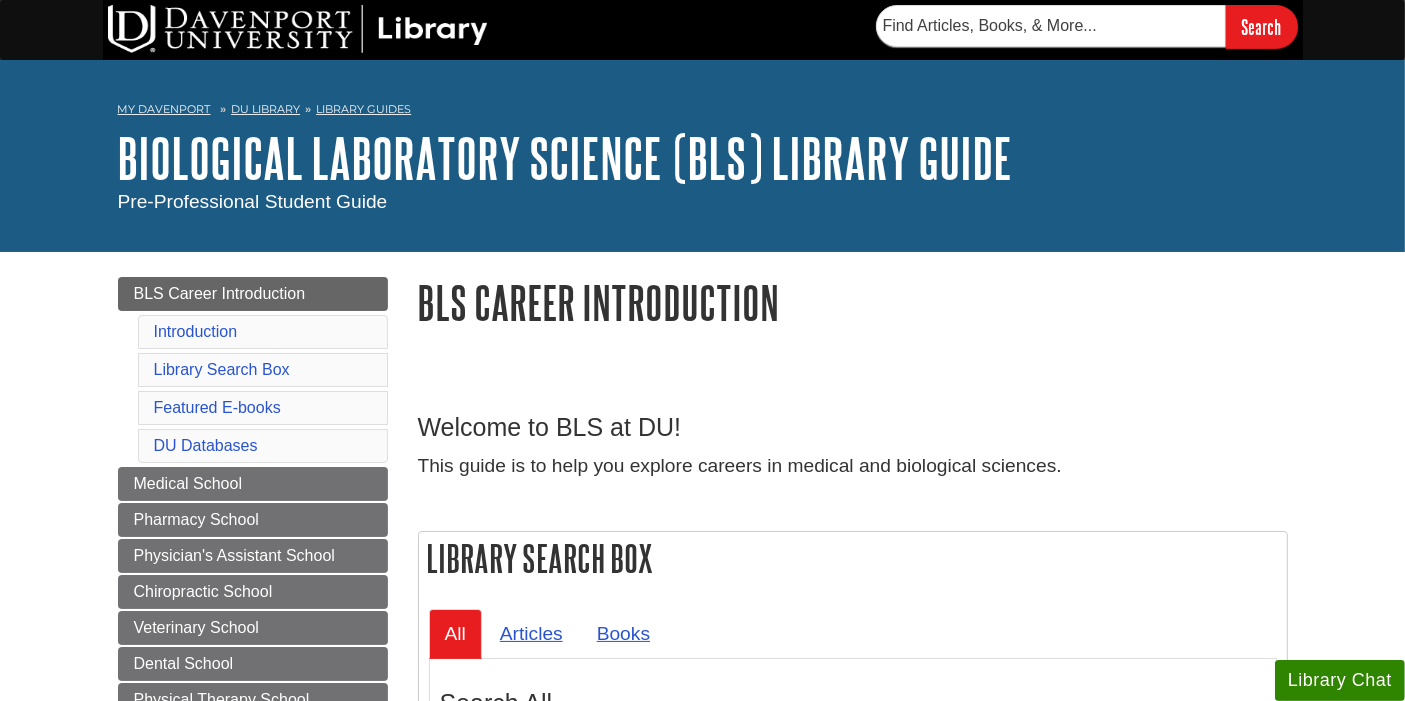 click on "Welcome to BLS at DU!
This guide is to help you explore careers in medical and biological sciences.
Library Search Box
All
Articles
Books
Search All
You are searching books, e-books, articles from newspapers, magazines and scholarly journals, DVDs, market research reports, and selected Web resources.
Search
Databases
Journals By
Title
Library
Guides" at bounding box center [853, 900] 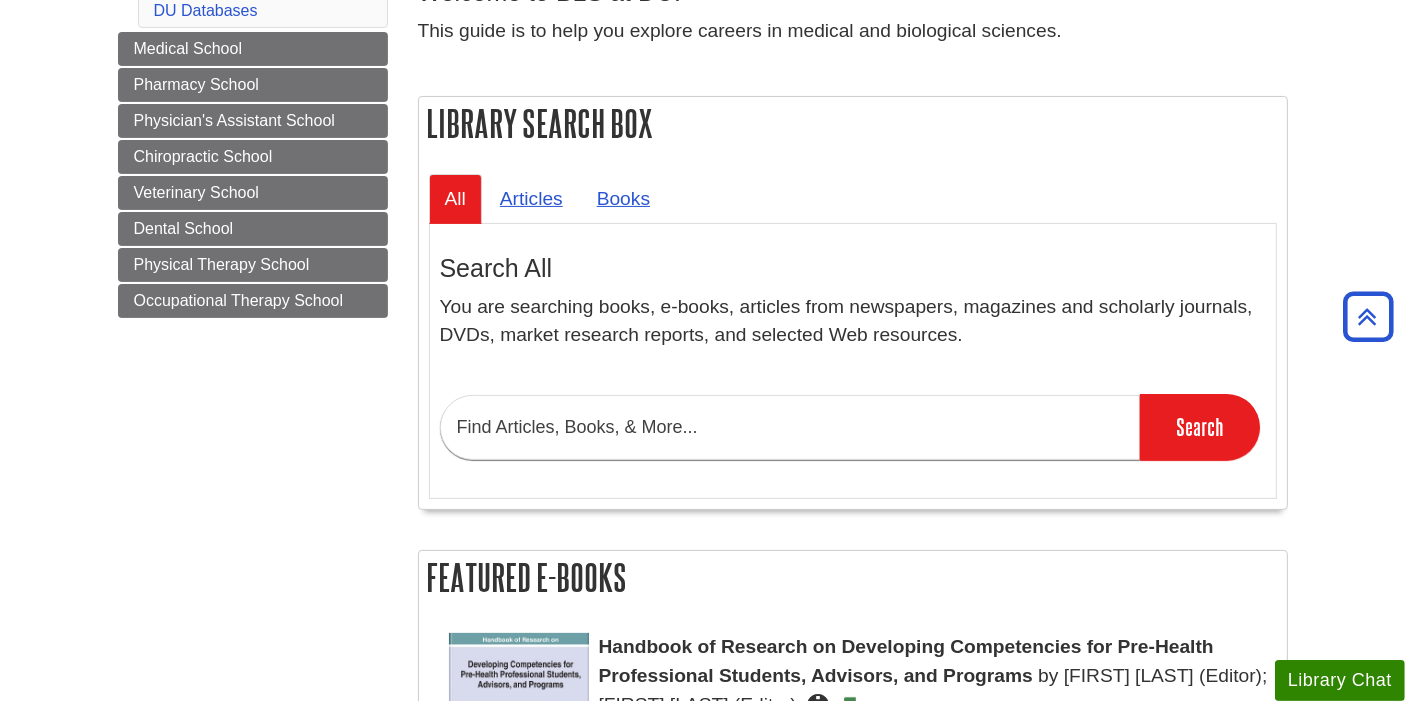 scroll, scrollTop: 0, scrollLeft: 0, axis: both 